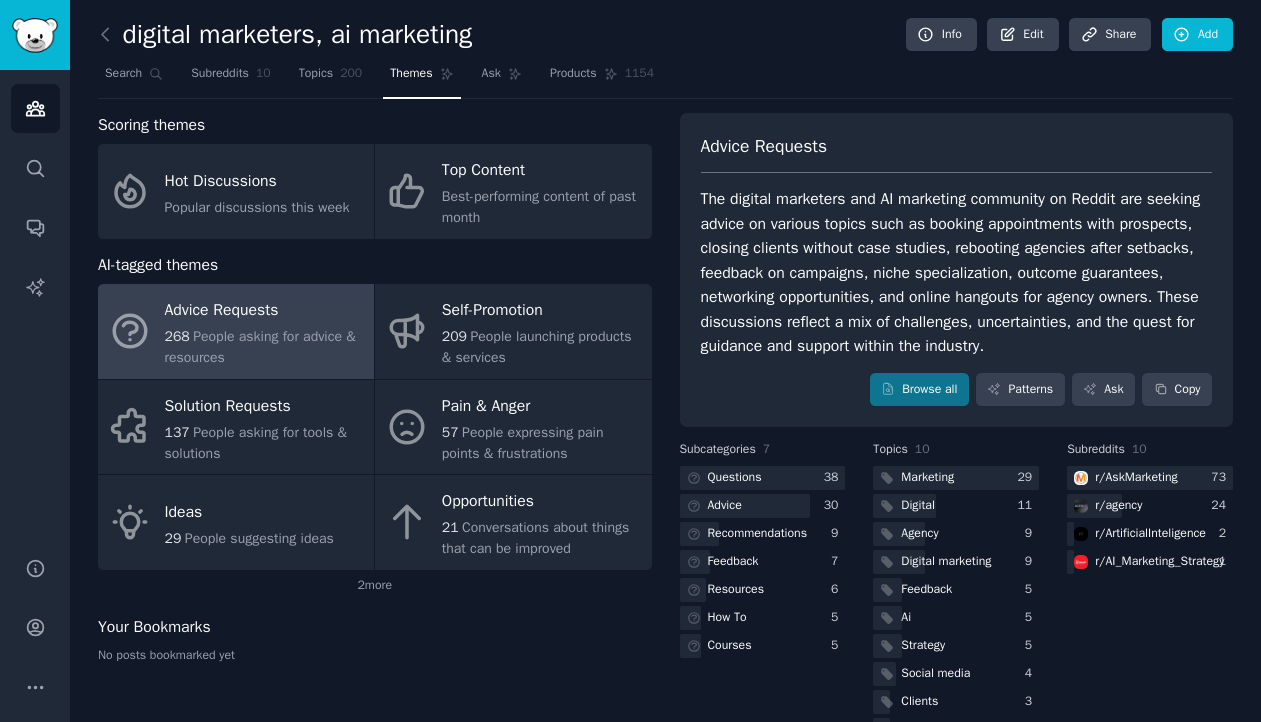 scroll, scrollTop: 0, scrollLeft: 0, axis: both 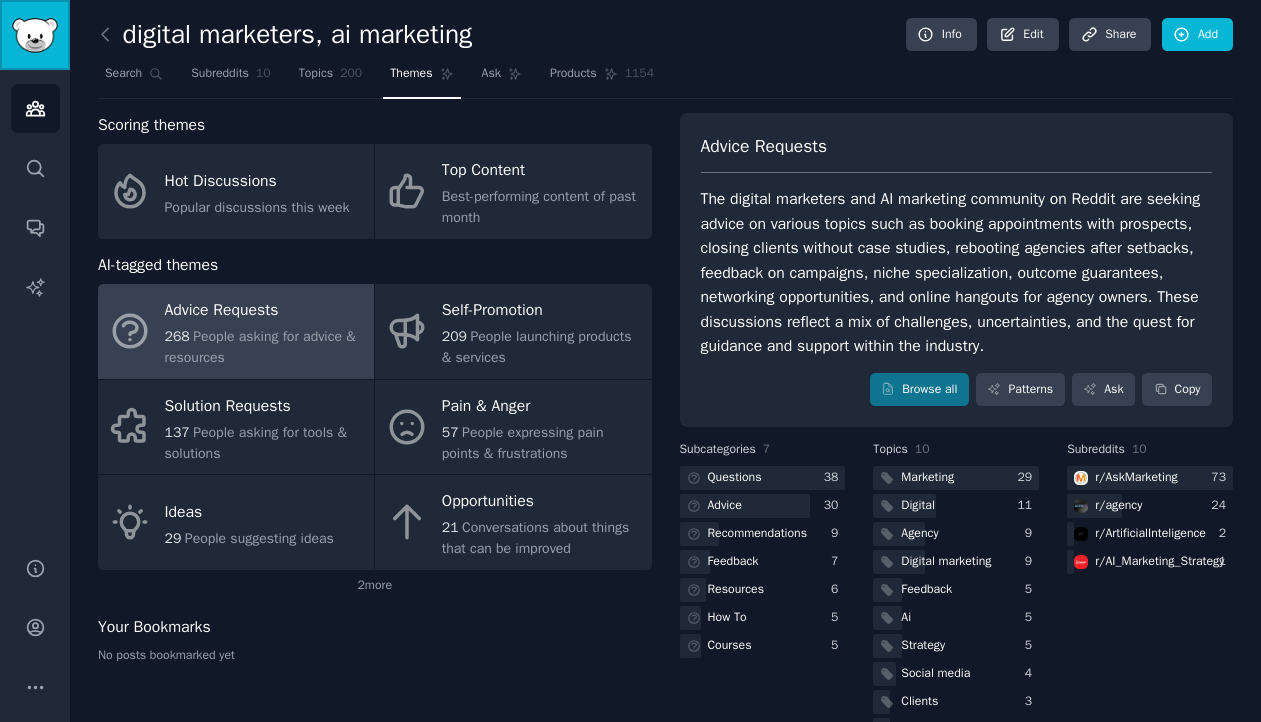 click at bounding box center (35, 35) 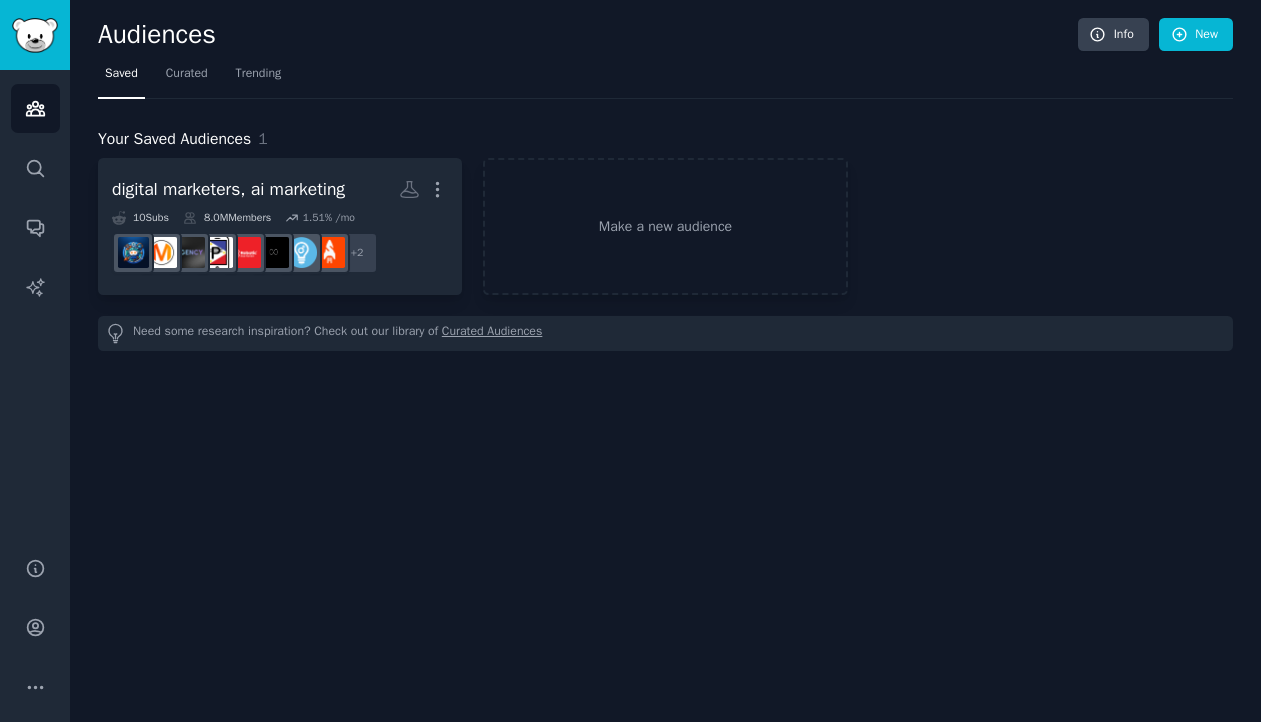 scroll, scrollTop: 0, scrollLeft: 0, axis: both 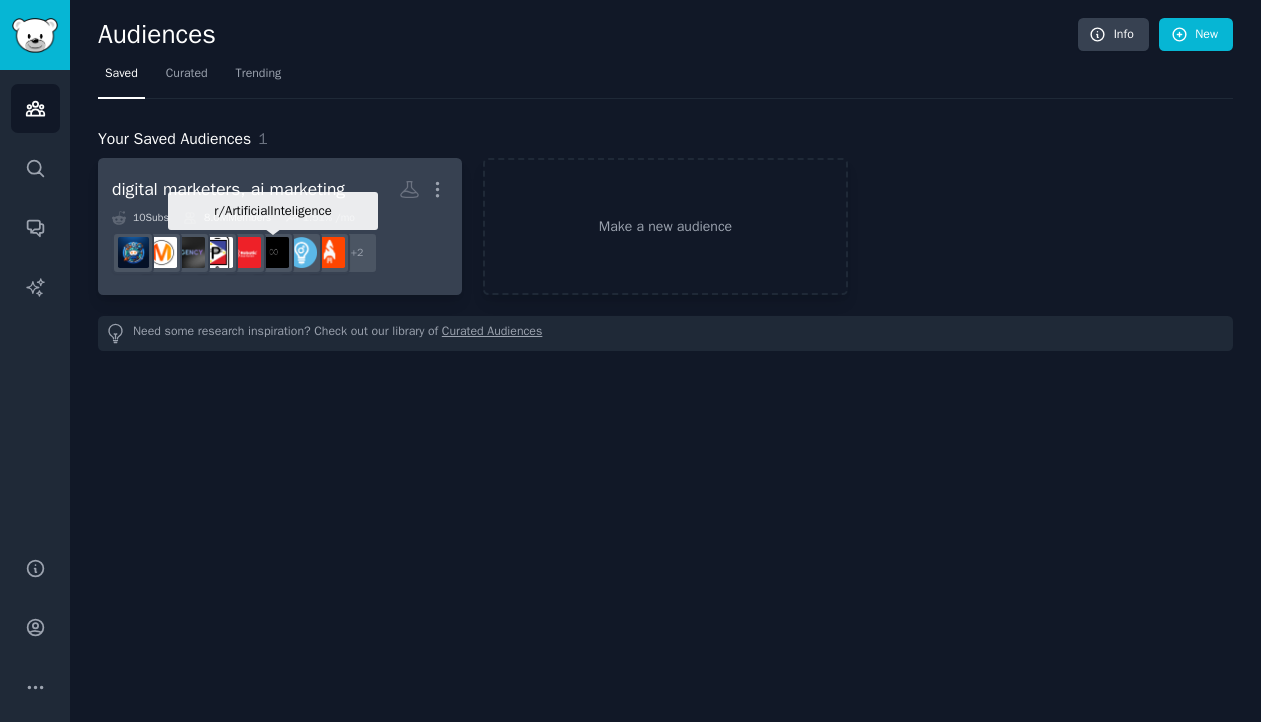 click at bounding box center [273, 253] 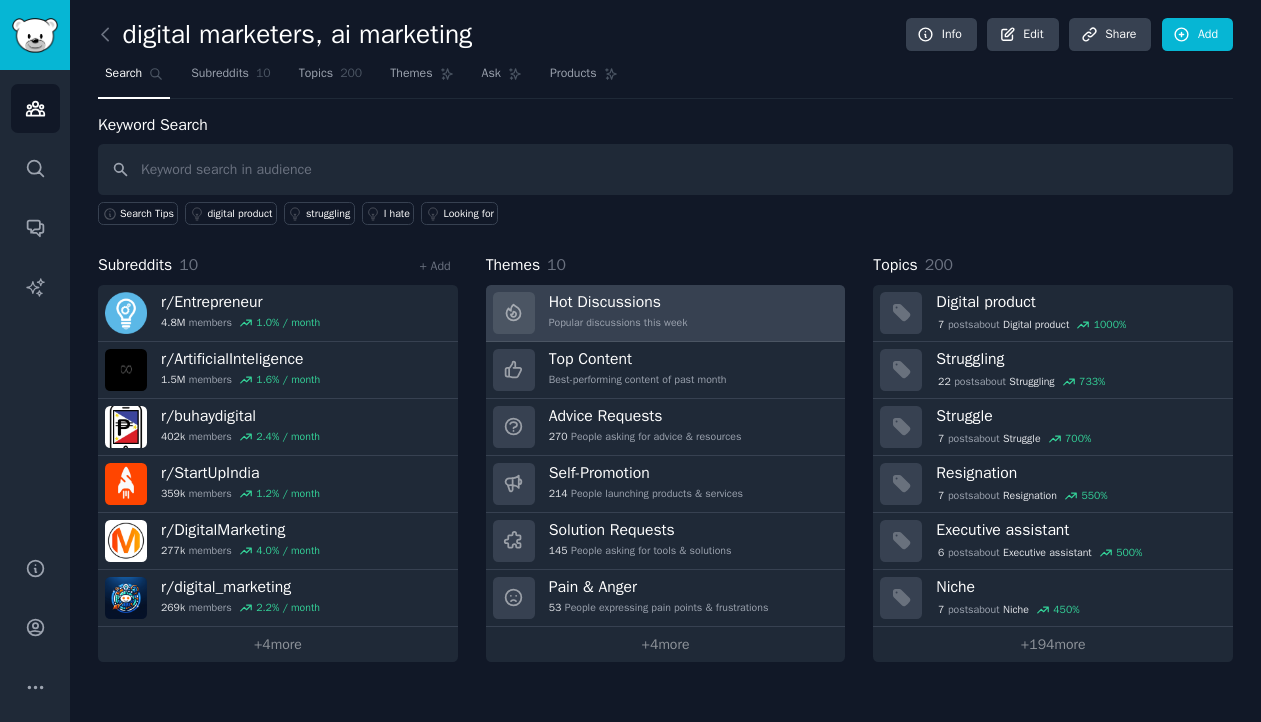 click on "Popular discussions this week" at bounding box center (618, 323) 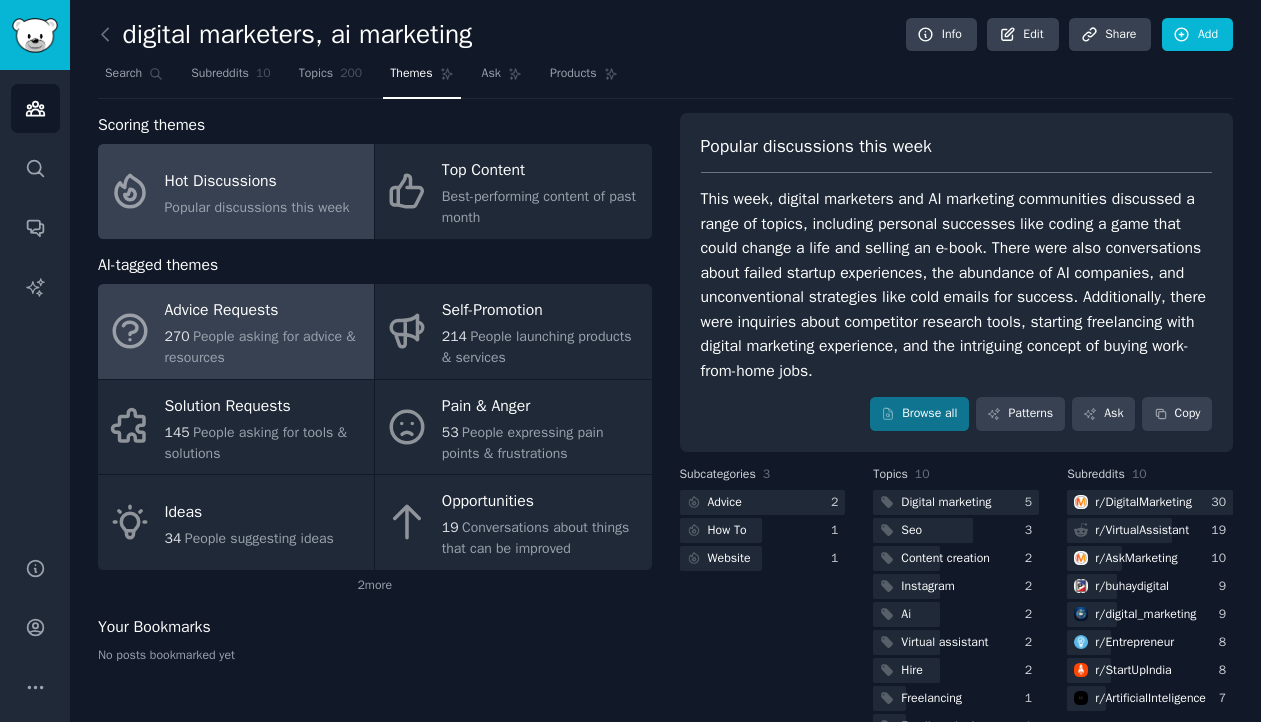 click on "Advice Requests" at bounding box center (264, 311) 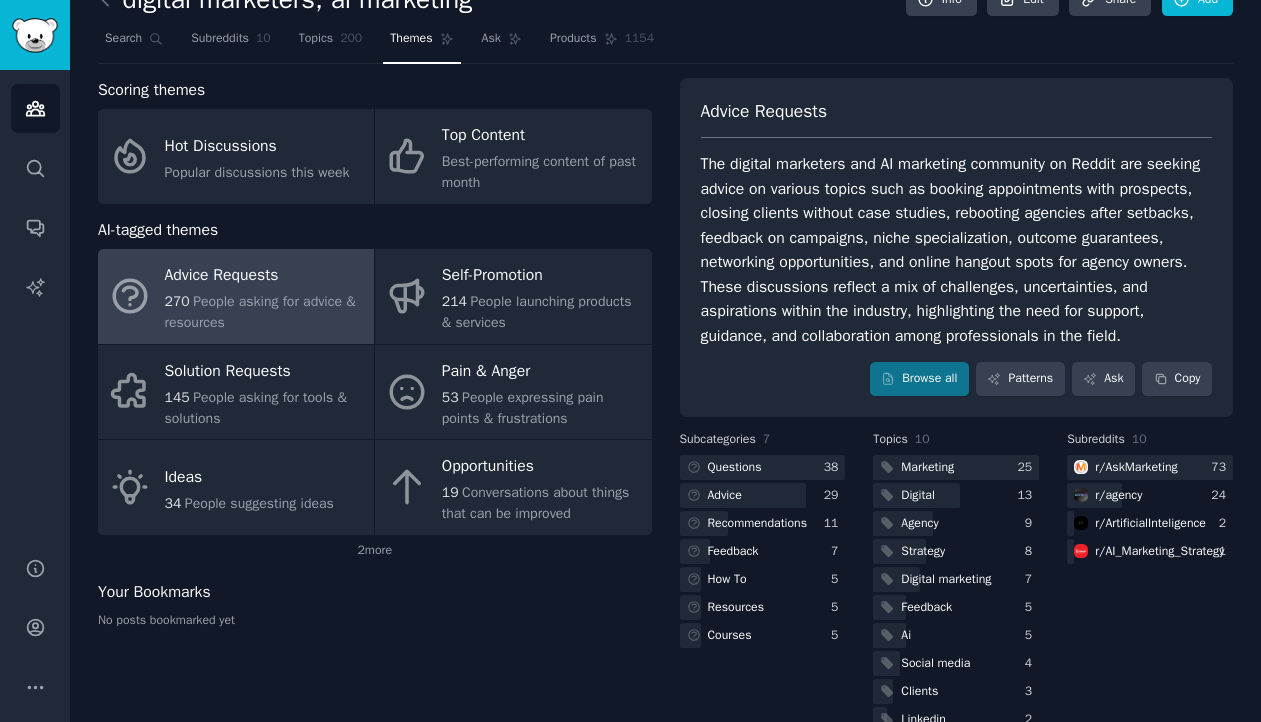 scroll, scrollTop: 42, scrollLeft: 0, axis: vertical 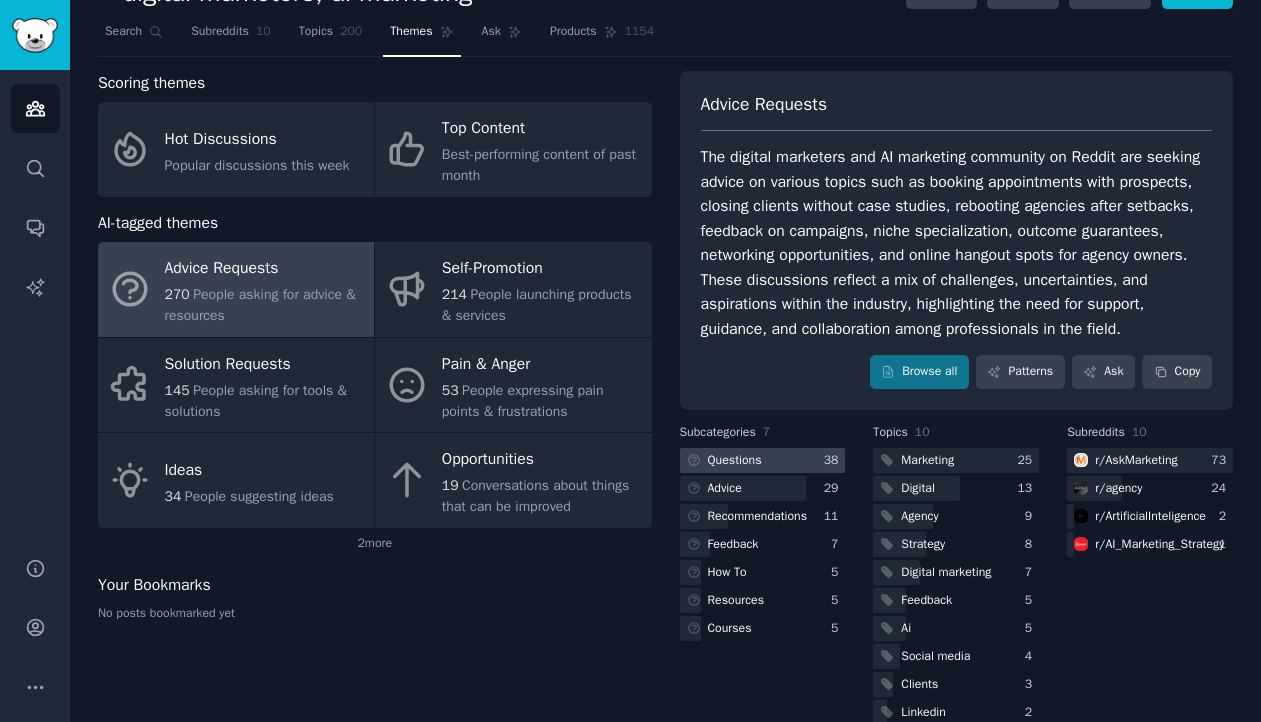 click at bounding box center (763, 460) 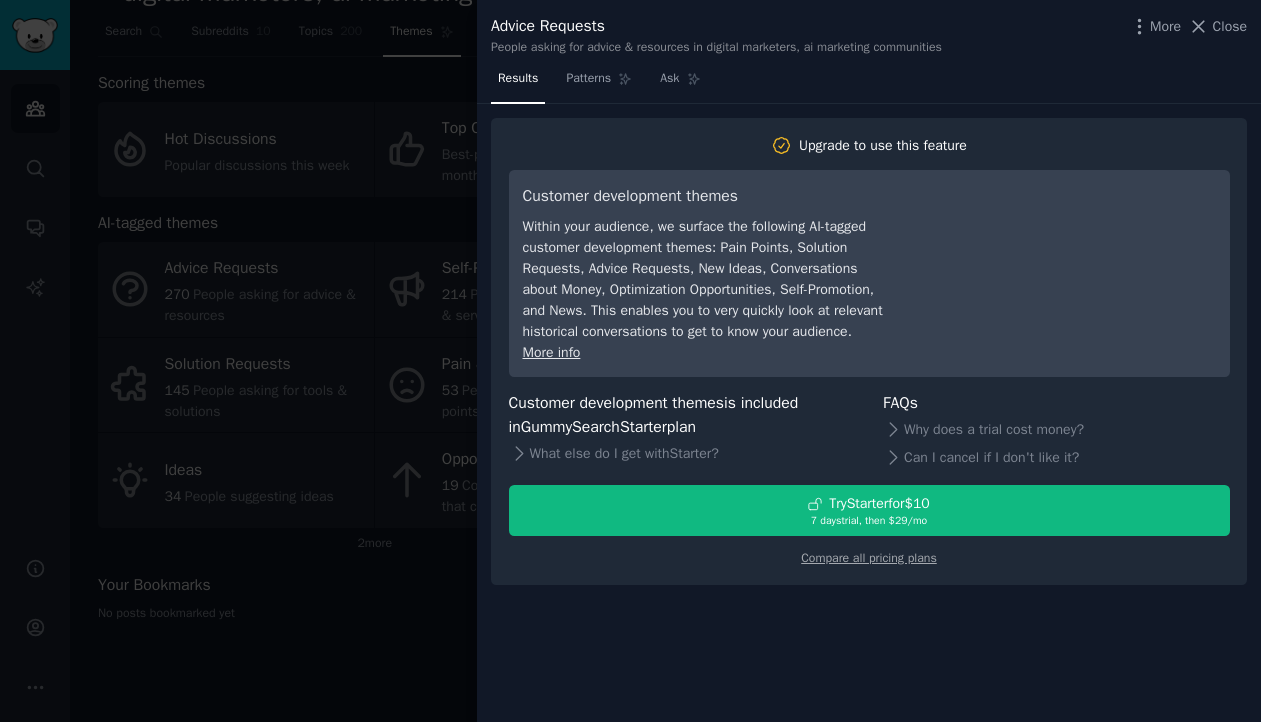 click at bounding box center (630, 361) 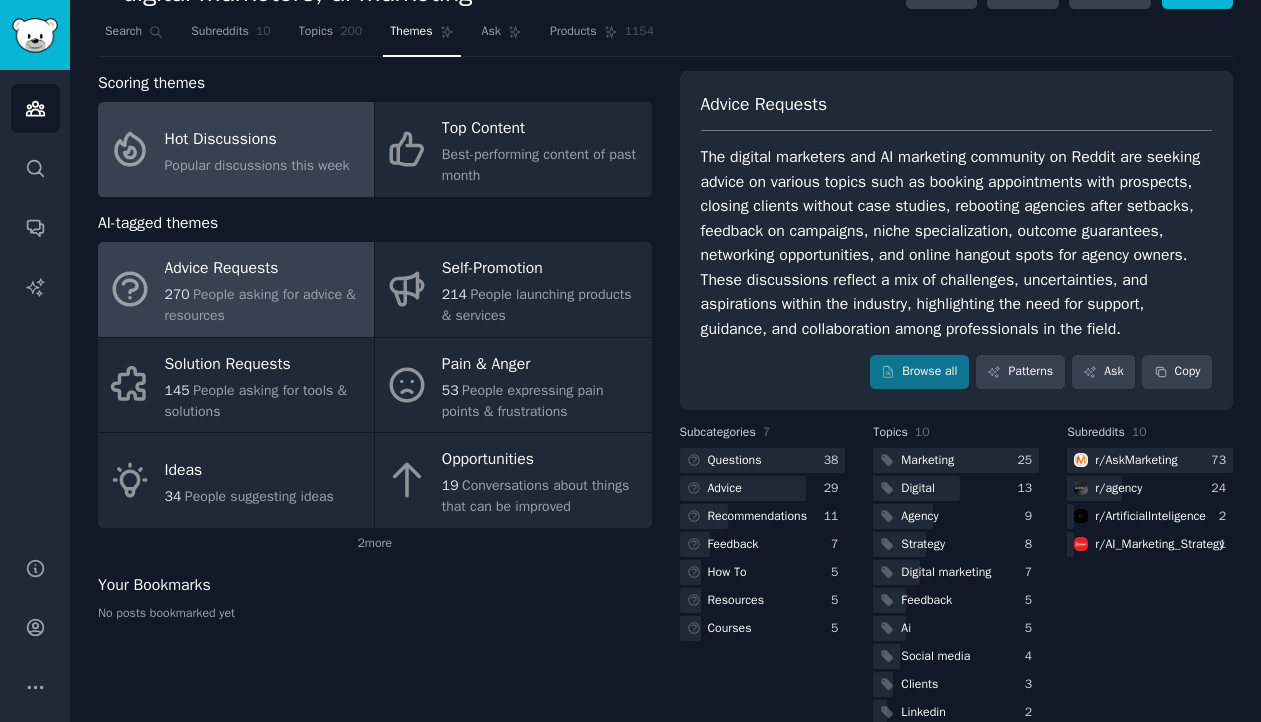 click on "Hot Discussions" at bounding box center [257, 139] 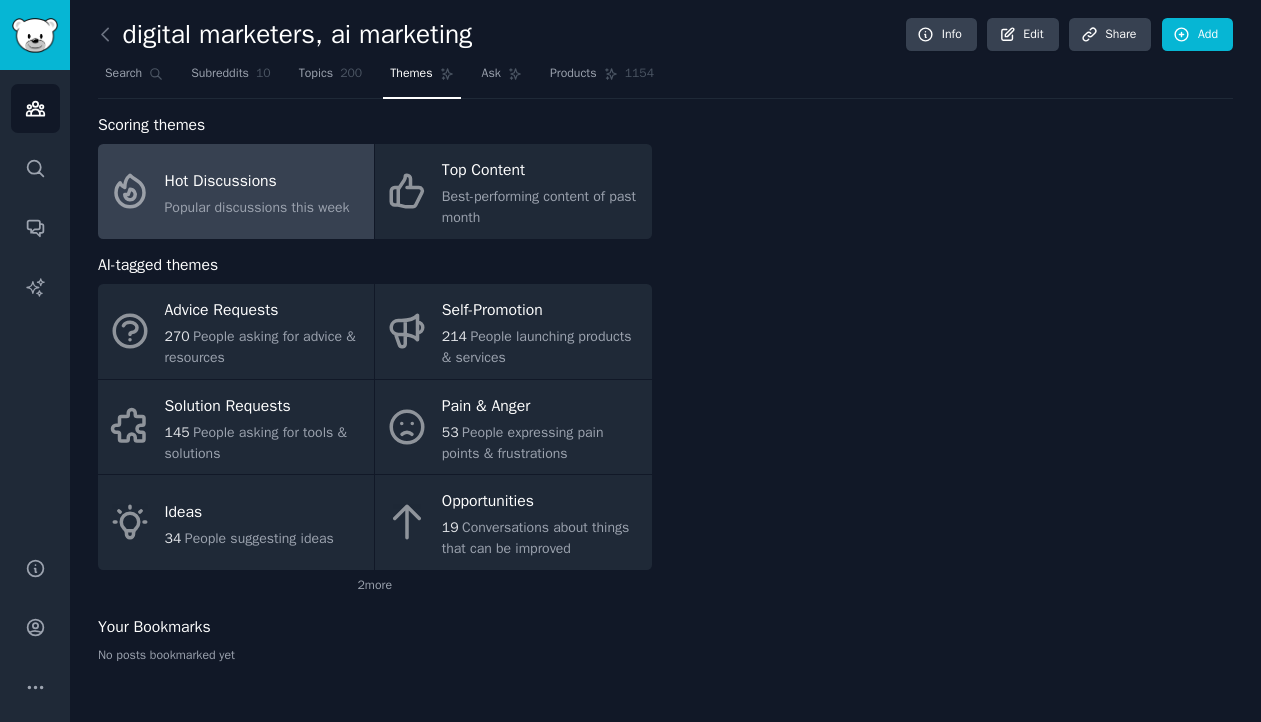 scroll, scrollTop: 0, scrollLeft: 0, axis: both 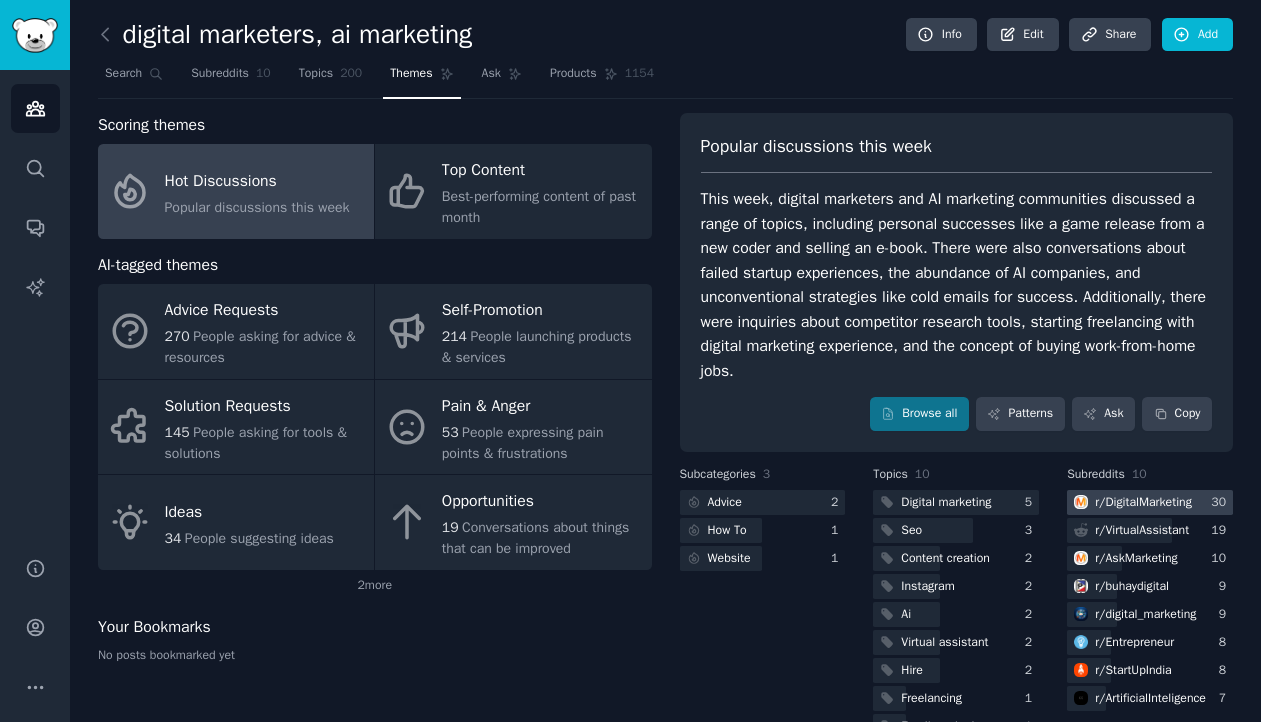 click on "r/ DigitalMarketing" at bounding box center [1143, 503] 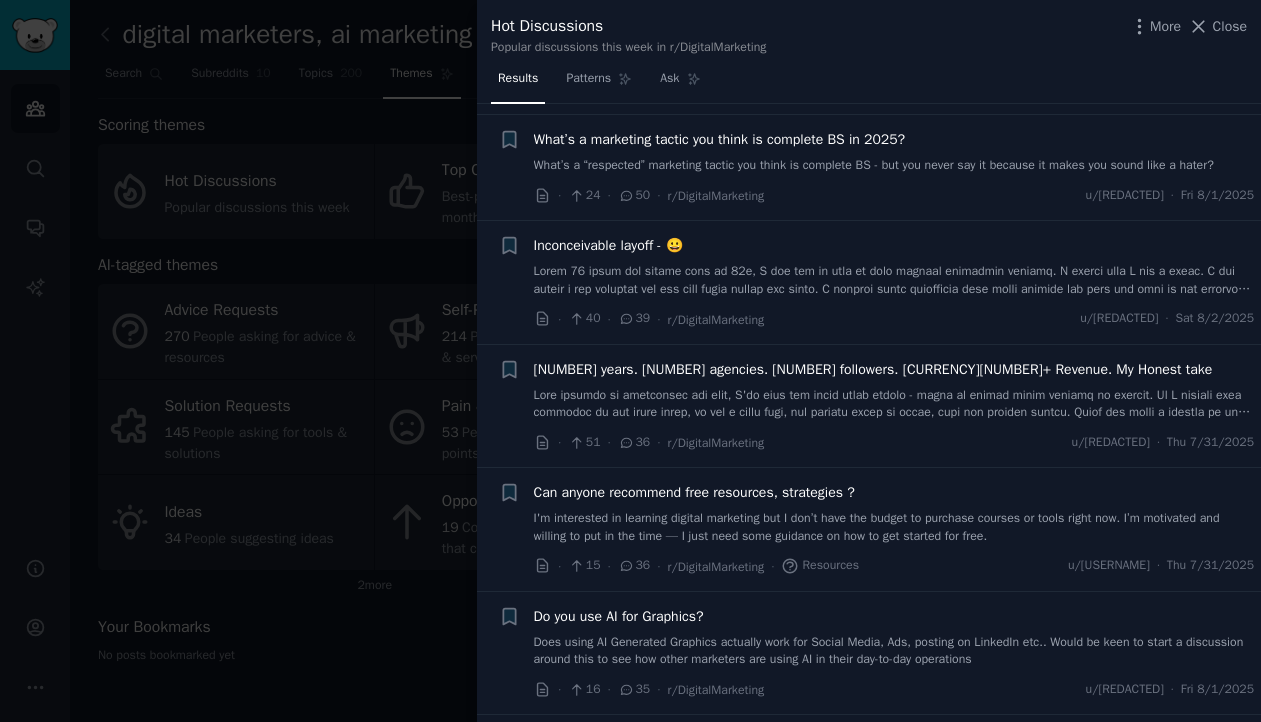 scroll, scrollTop: 340, scrollLeft: 0, axis: vertical 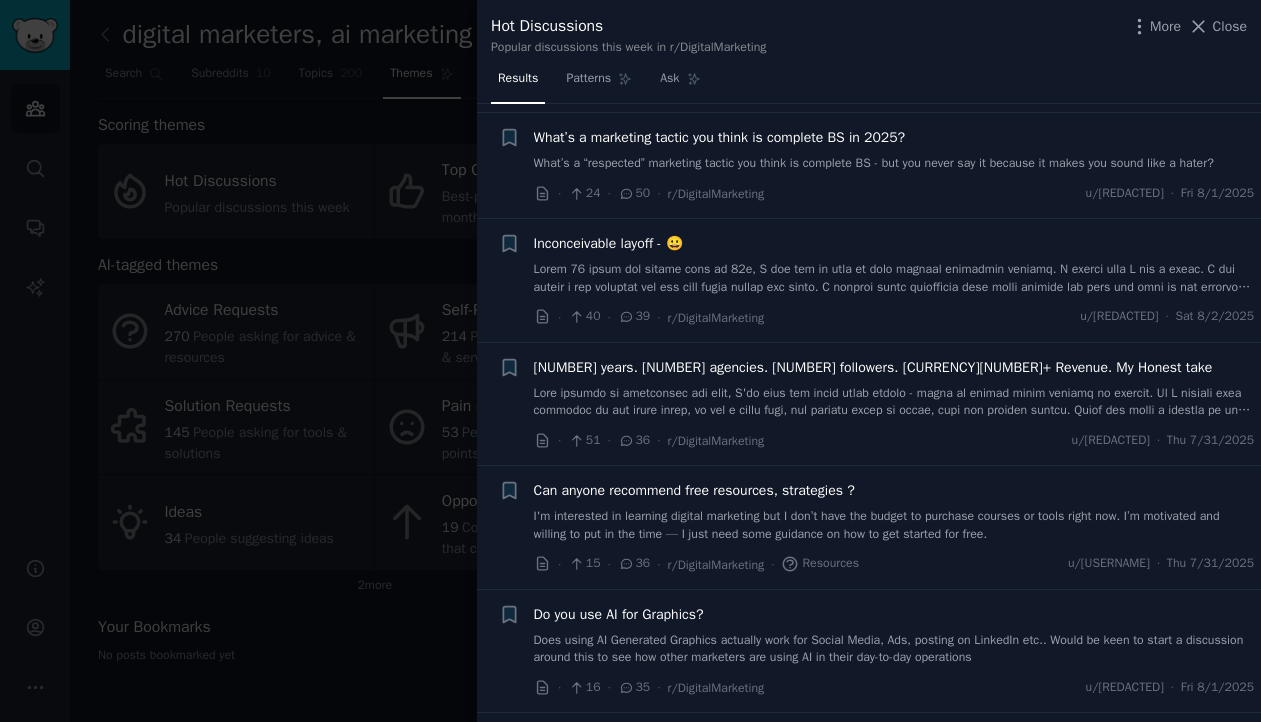 click at bounding box center (894, 278) 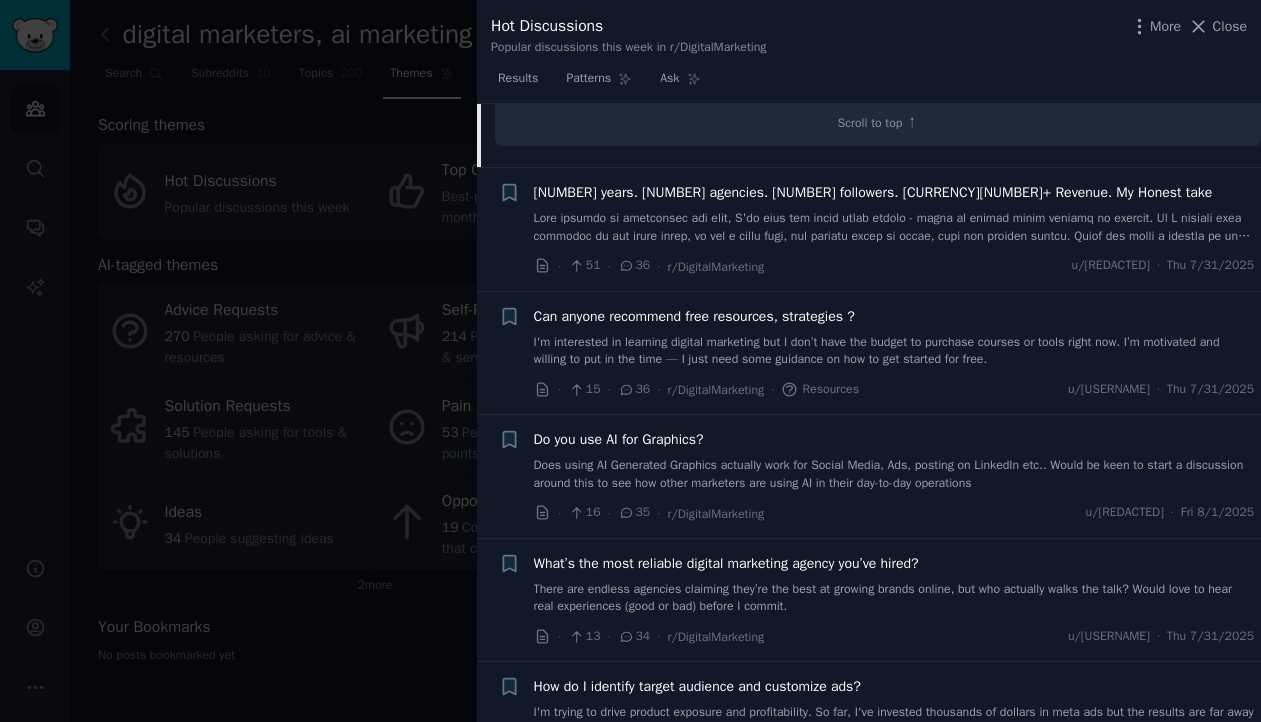 scroll, scrollTop: 1003, scrollLeft: 0, axis: vertical 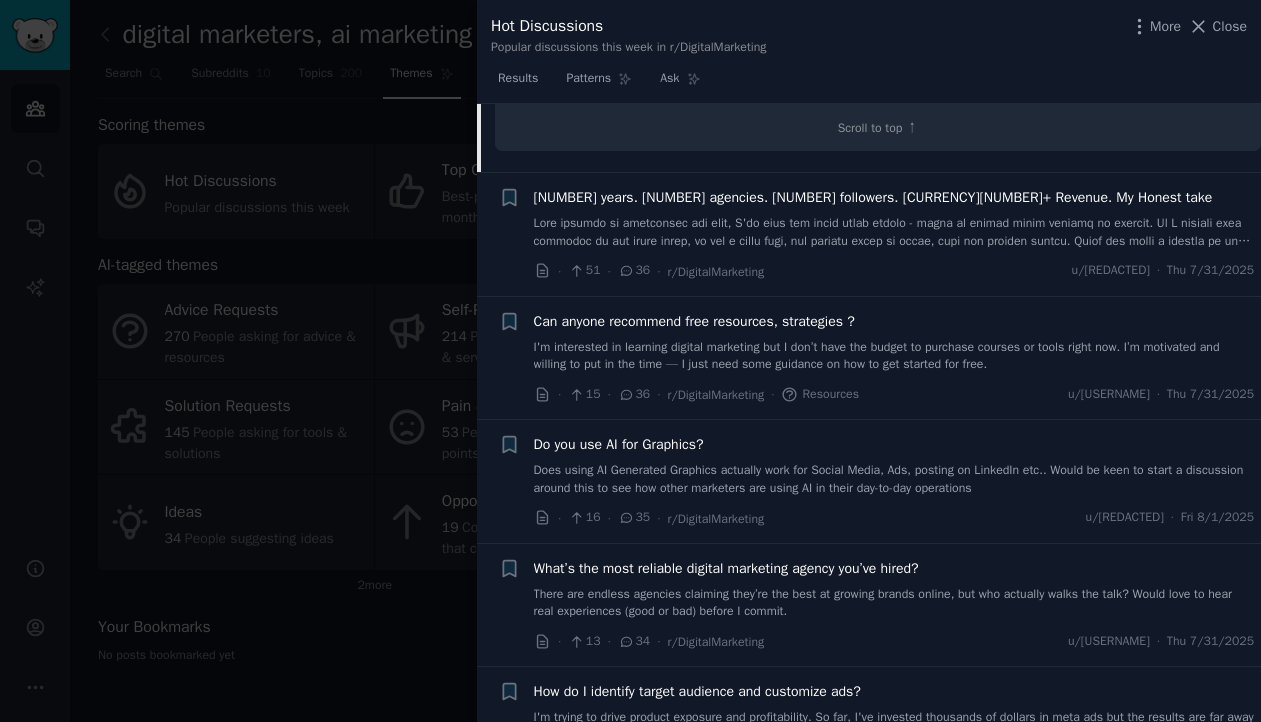 click on "Does using AI Generated Graphics actually work for Social Media, Ads, posting on LinkedIn etc..
Would be keen to start a discussion around this to see how other marketers are using AI in their day-to-day operations" at bounding box center [894, 479] 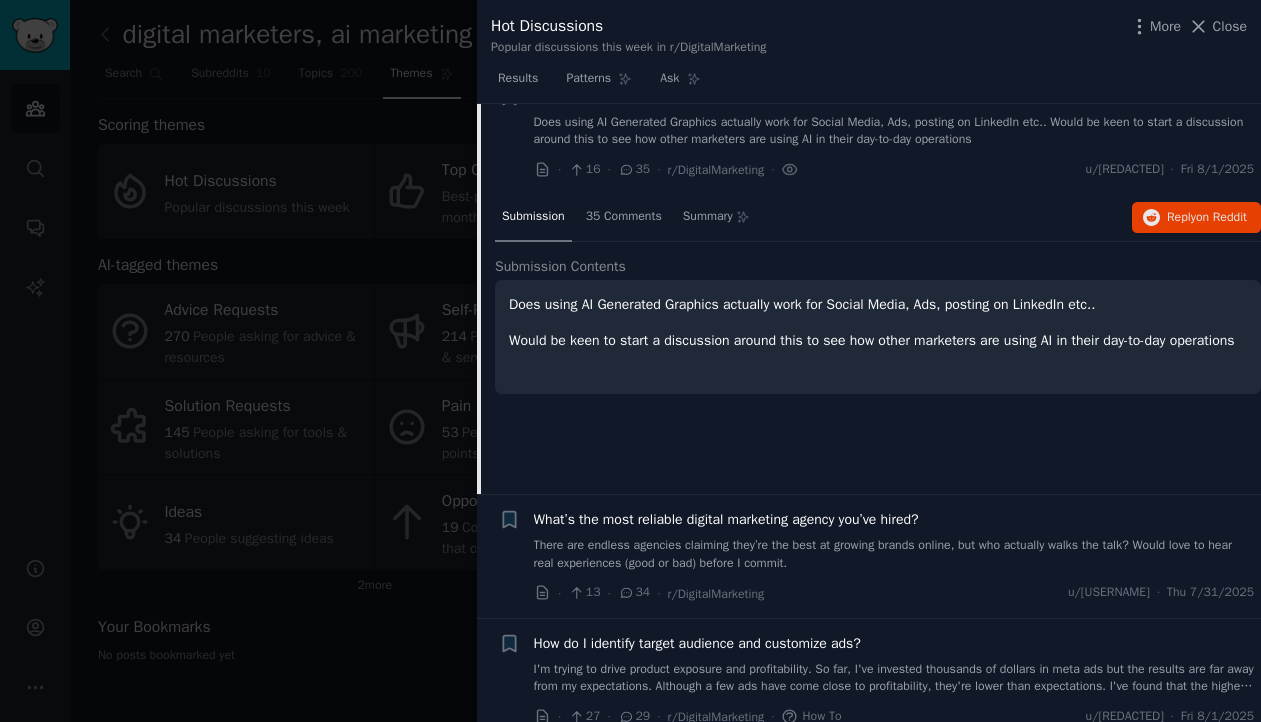 scroll, scrollTop: 843, scrollLeft: 0, axis: vertical 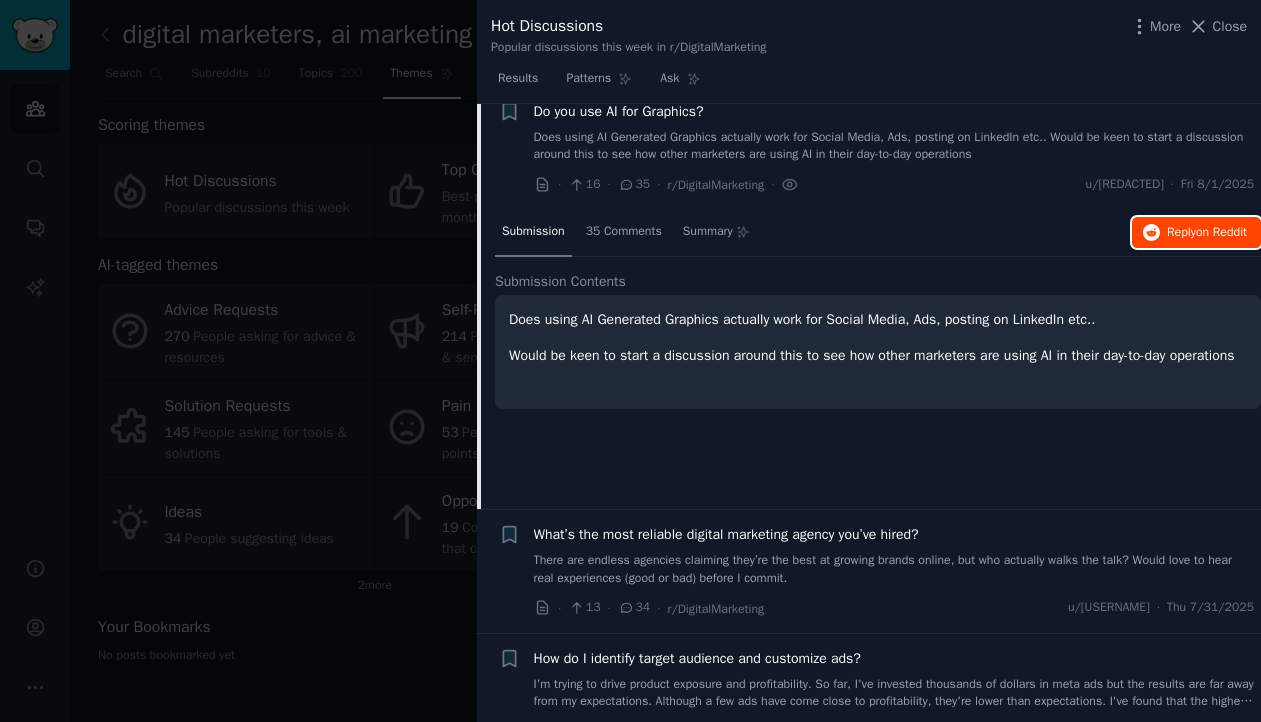 click on "on Reddit" at bounding box center (1221, 232) 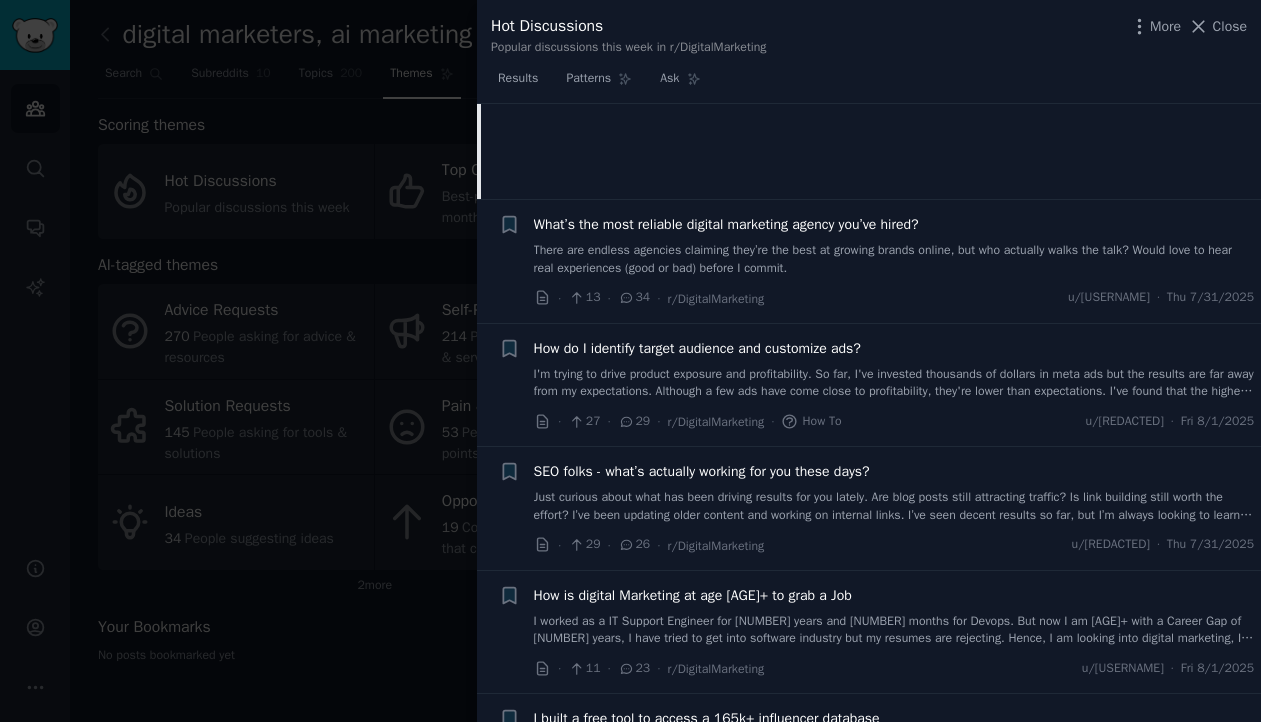 scroll, scrollTop: 1155, scrollLeft: 0, axis: vertical 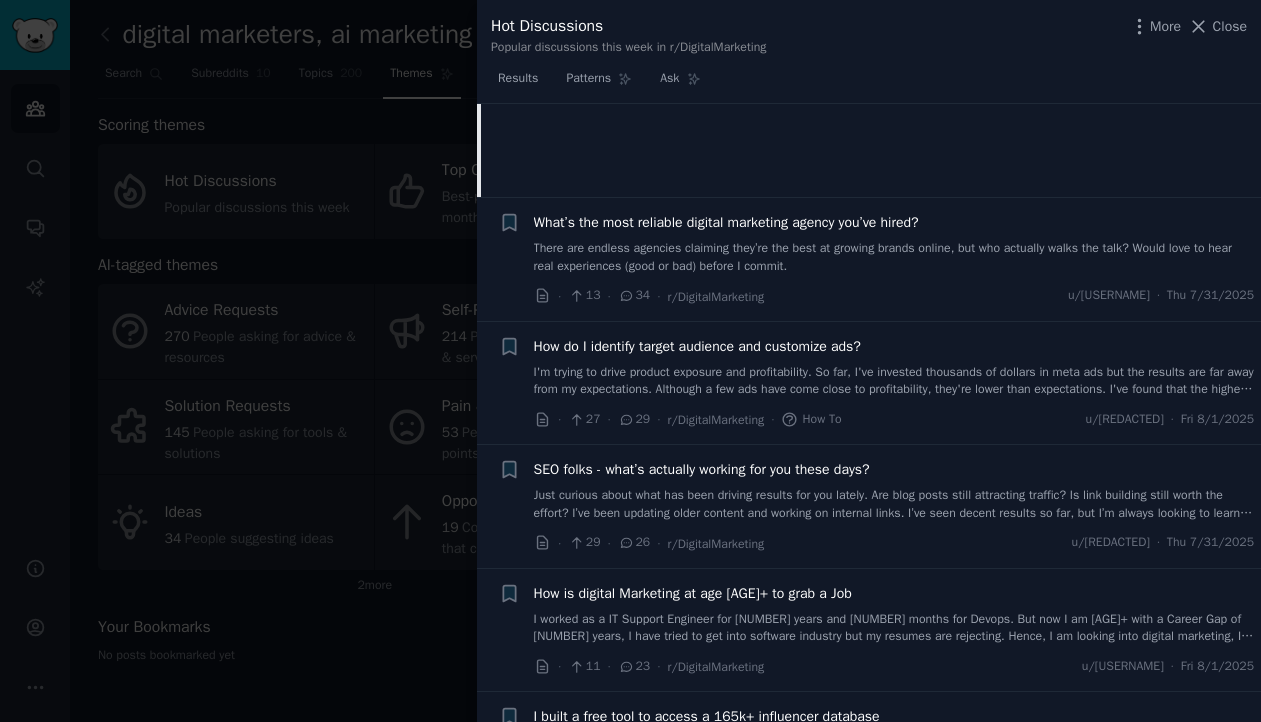 click on "I'm trying to drive product exposure and profitability. So far, I've invested thousands of dollars in meta ads but the results are far away from my expectations. Although a few ads have come close to profitability, they're lower than expectations. I've found that the highest purchasing group is male aged 28-35 , but I've no idea what they're truly attracted to, so my content is mostly based on my own thoughts, but I want to make product videos they want to see, not just what I want to see.
How can I understand their needs, questions, intentions, and pain points so that I can tailor ads to the real buyers and maximize profits?" at bounding box center (894, 381) 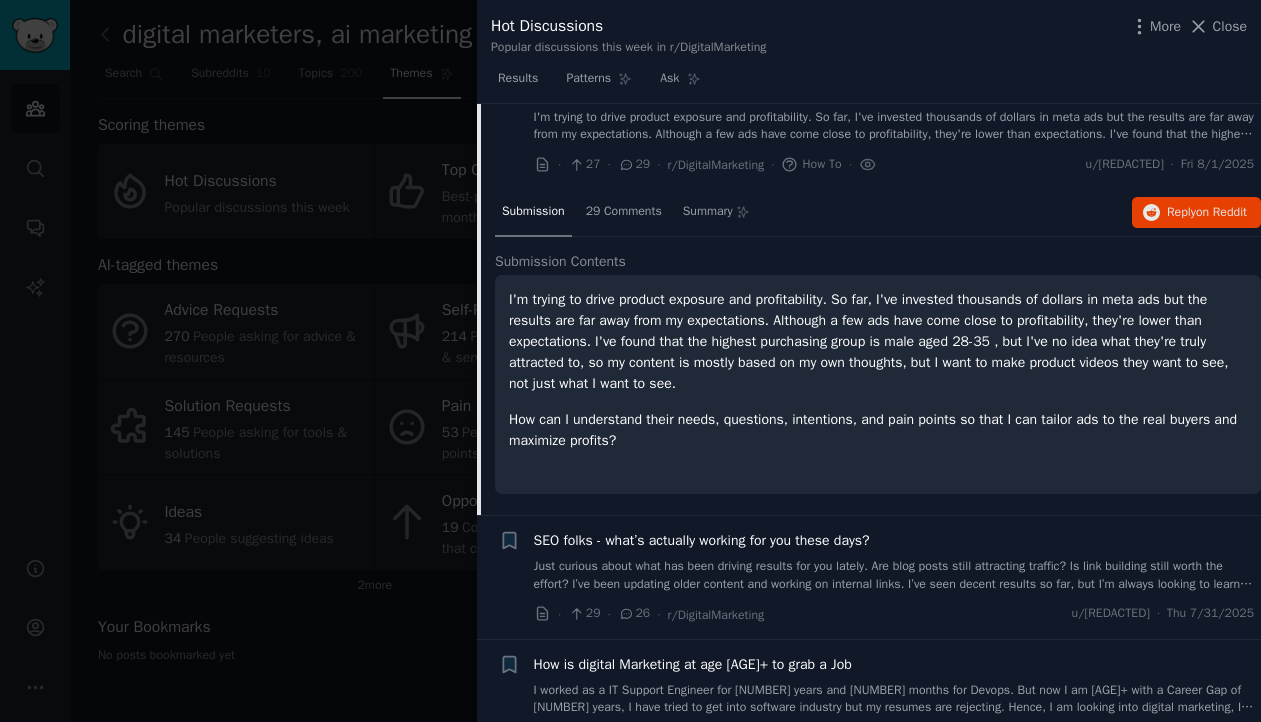 scroll, scrollTop: 1090, scrollLeft: 0, axis: vertical 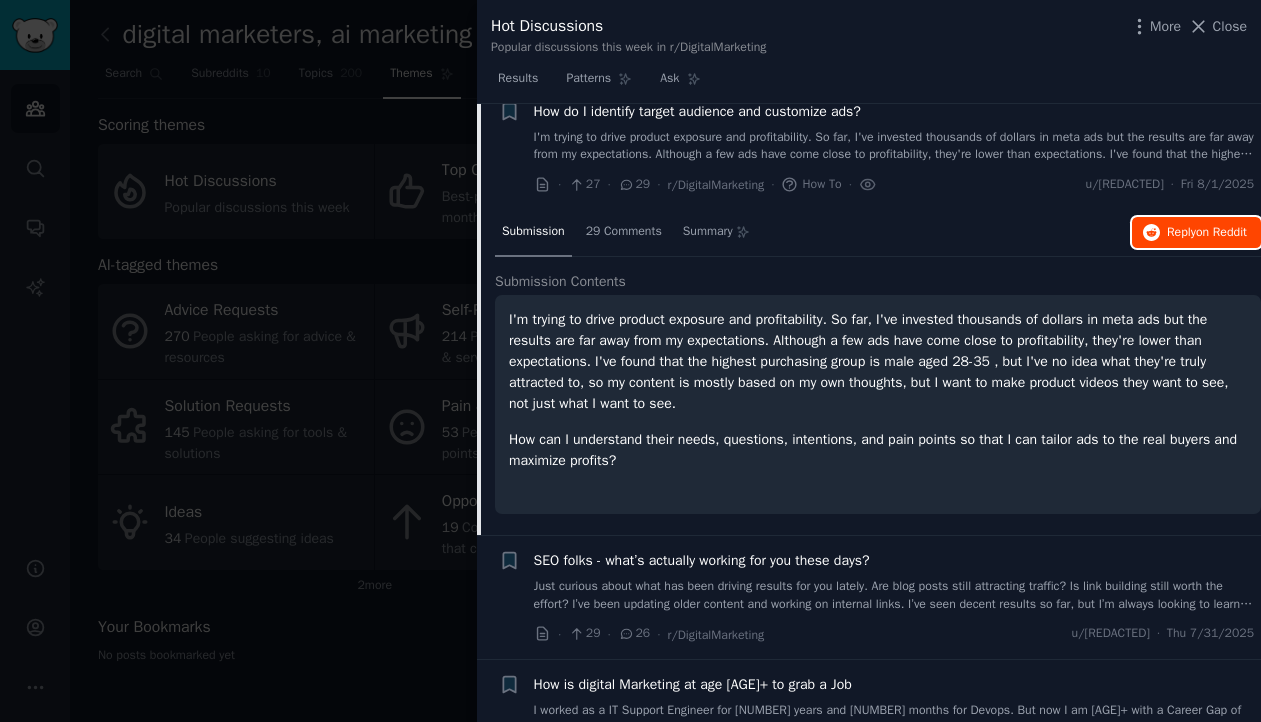 click on "Reply  on Reddit" at bounding box center (1207, 233) 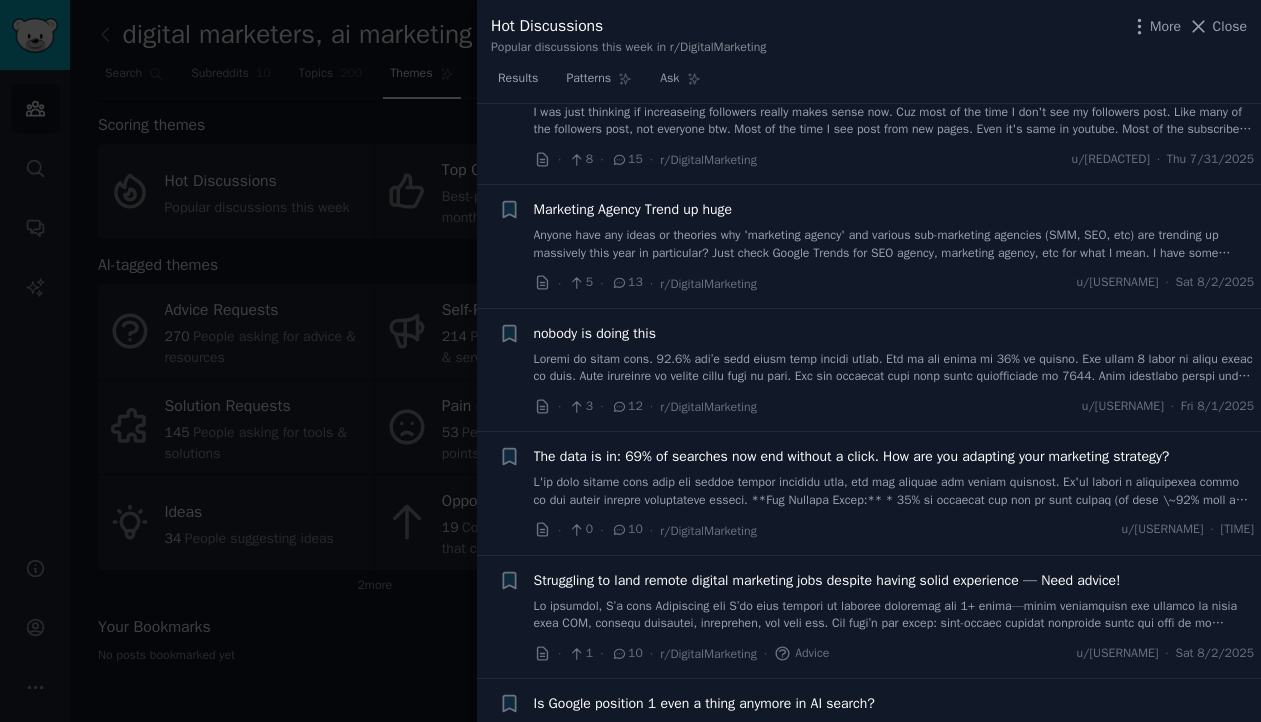 scroll, scrollTop: 2185, scrollLeft: 0, axis: vertical 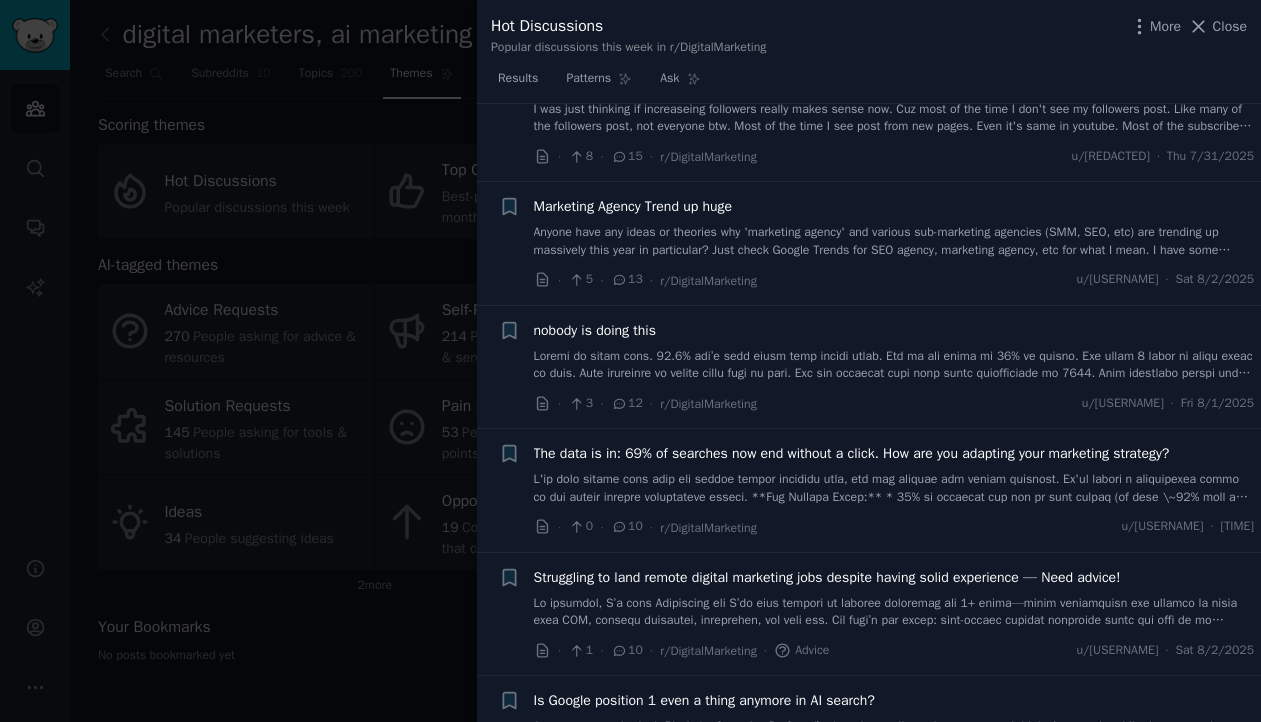 click on "The data is in: 69% of searches now end without a click. How are you adapting your marketing strategy?" at bounding box center (894, 474) 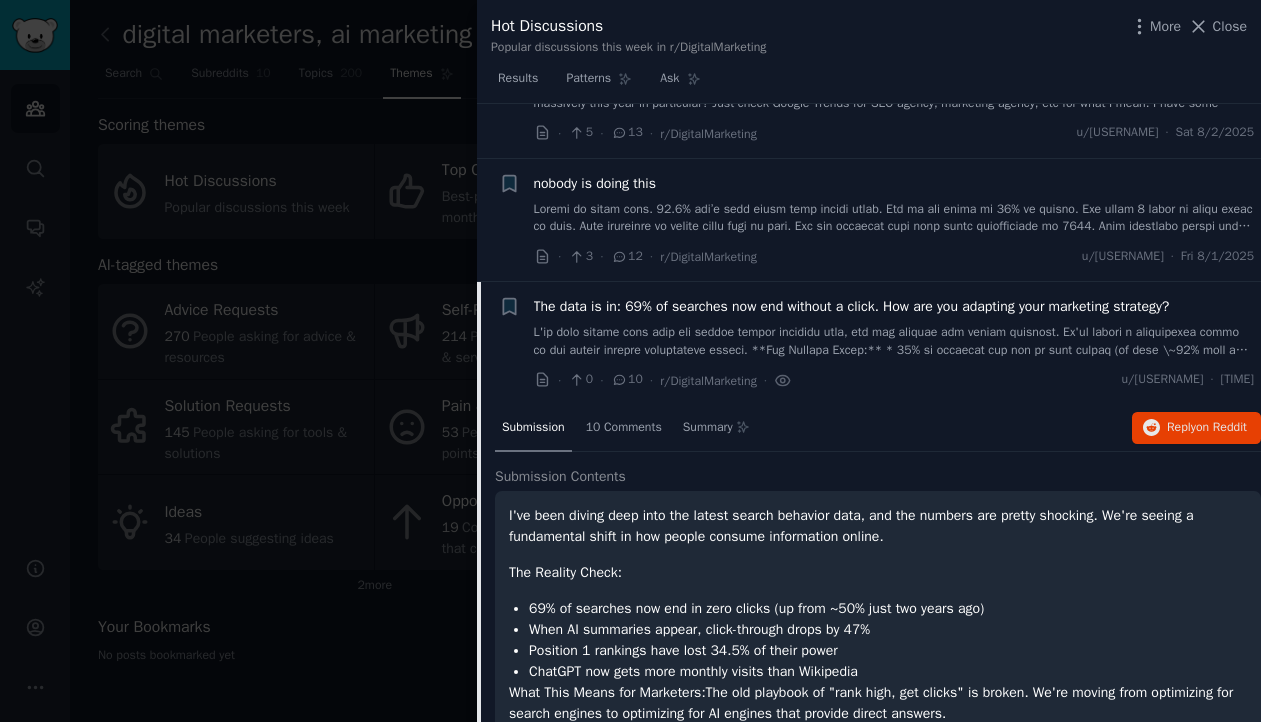 scroll, scrollTop: 2202, scrollLeft: 0, axis: vertical 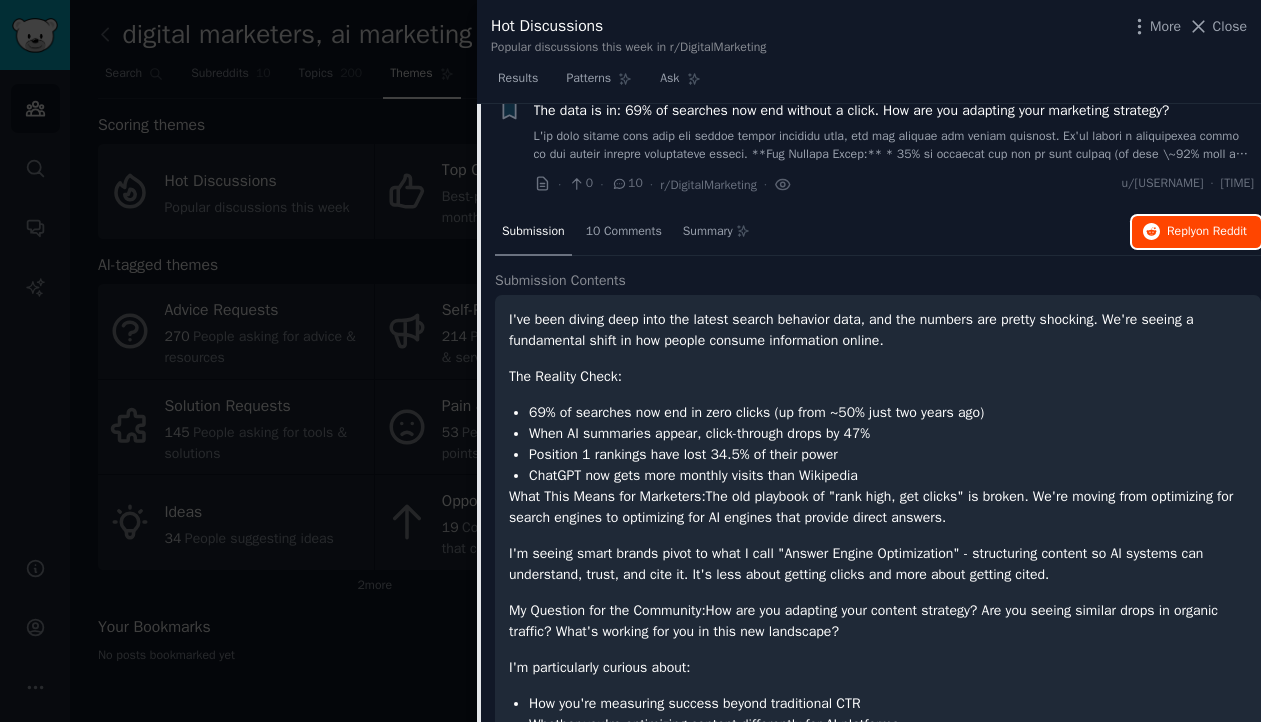 click on "on Reddit" at bounding box center [1221, 231] 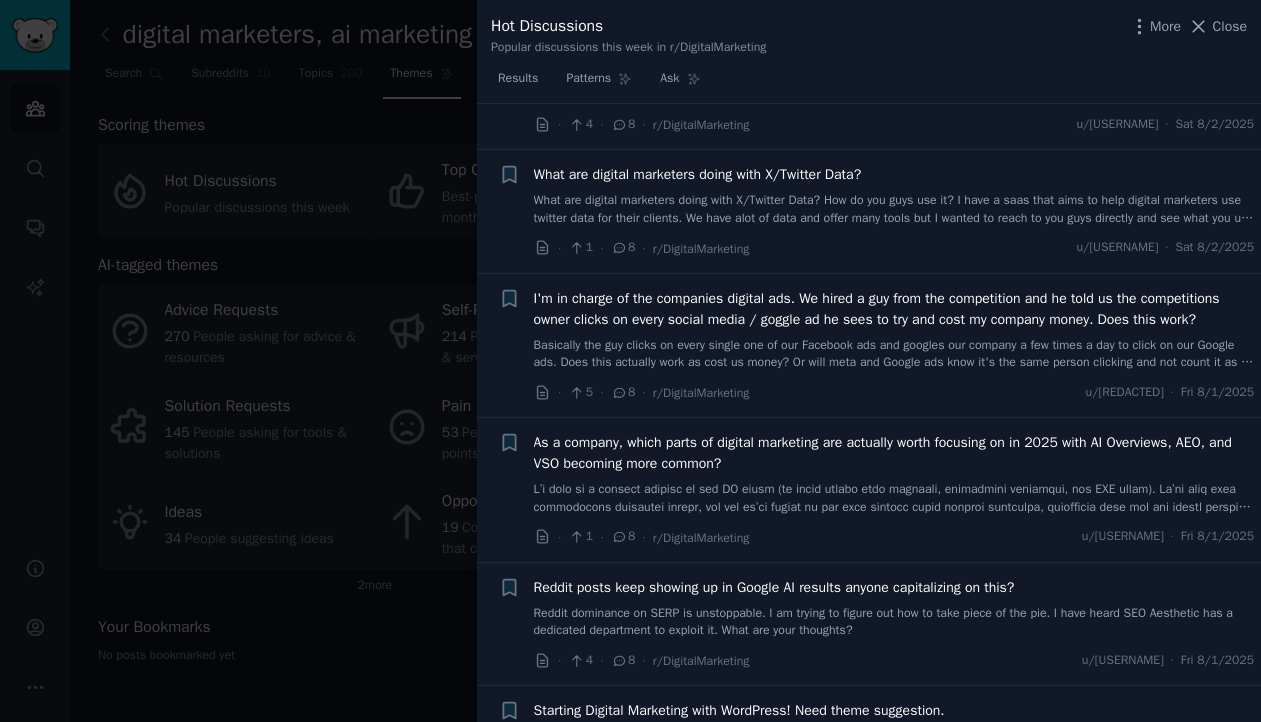 scroll, scrollTop: 3675, scrollLeft: 0, axis: vertical 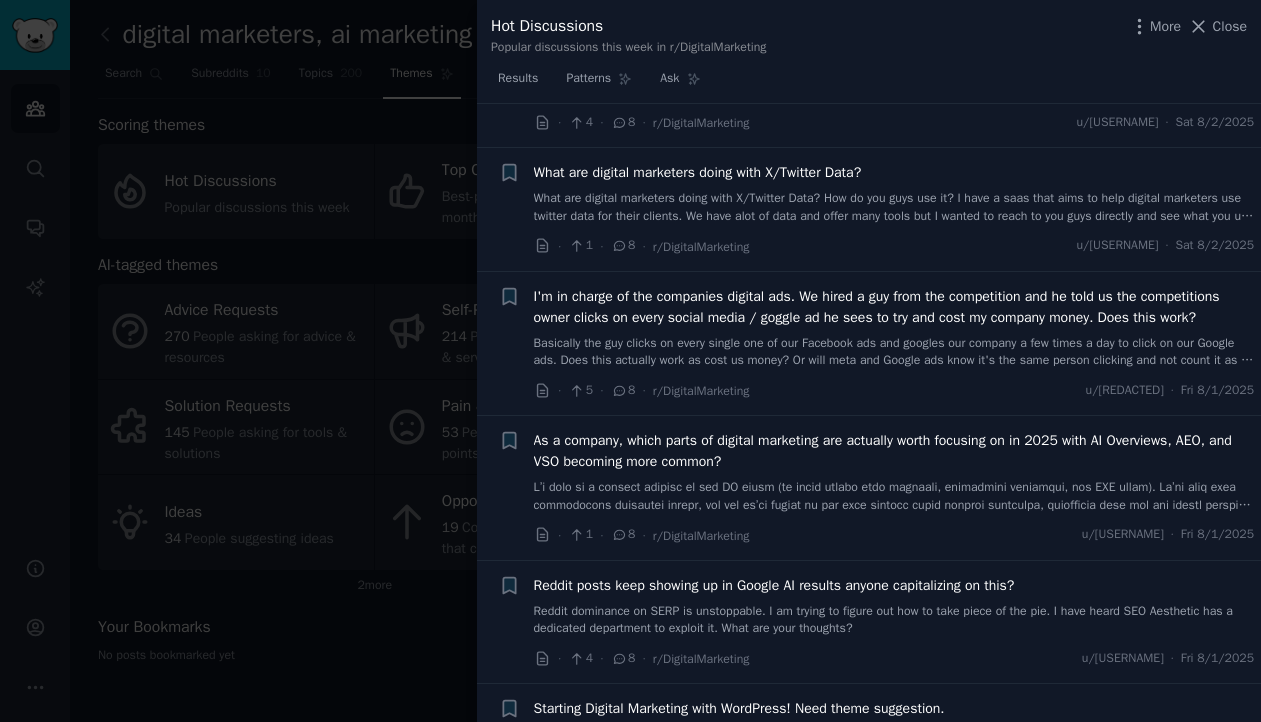 click on "What are digital marketers doing with X/Twitter Data?
How do you guys use it? I have a saas that aims to help digital marketers use twitter data for their clients. We have alot of data and offer many tools but I wanted to reach to you guys directly and see what you use the data for directly?
Would love to learn from all the pros in this group. Thanks in advance." at bounding box center (894, 207) 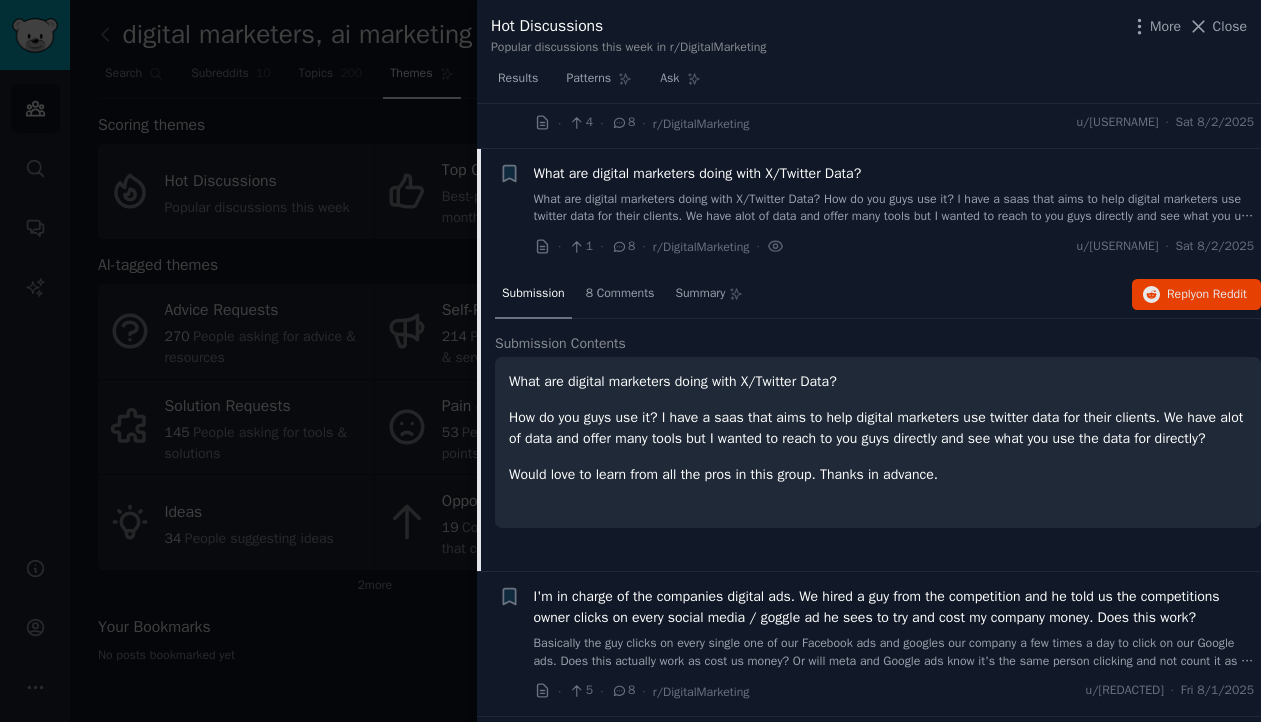 scroll, scrollTop: 3108, scrollLeft: 0, axis: vertical 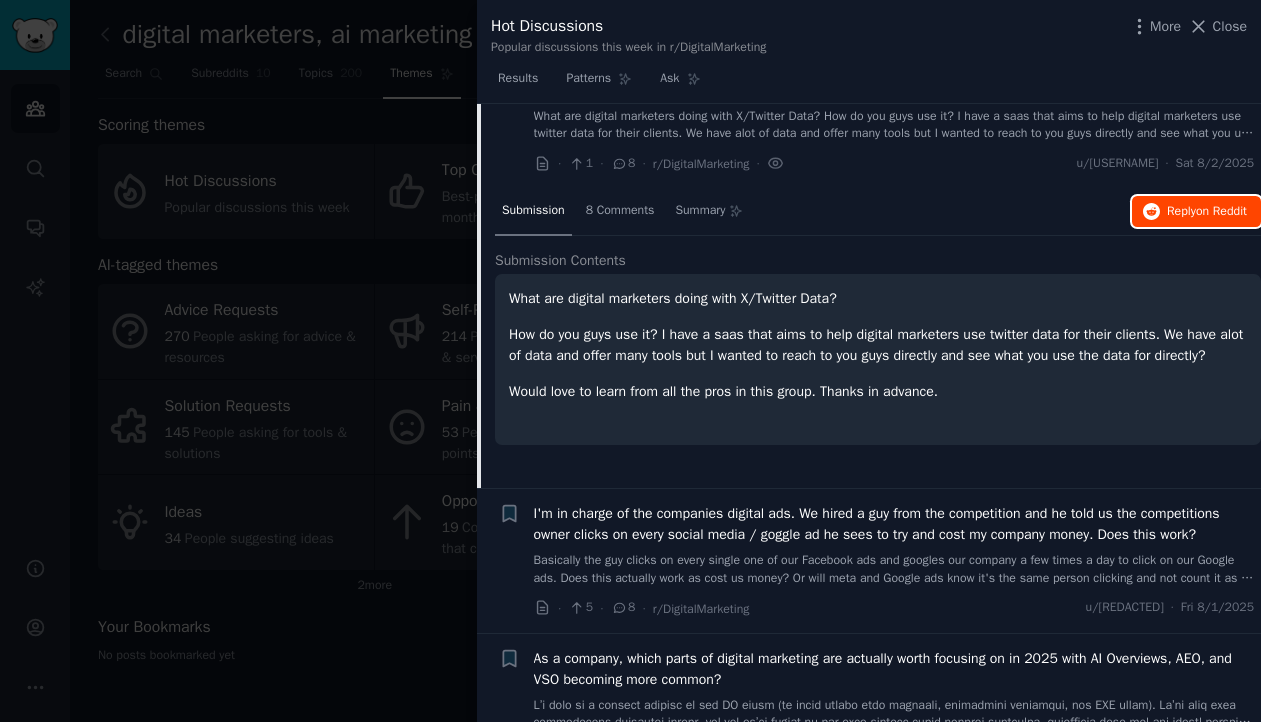 click on "Reply  on Reddit" at bounding box center [1207, 212] 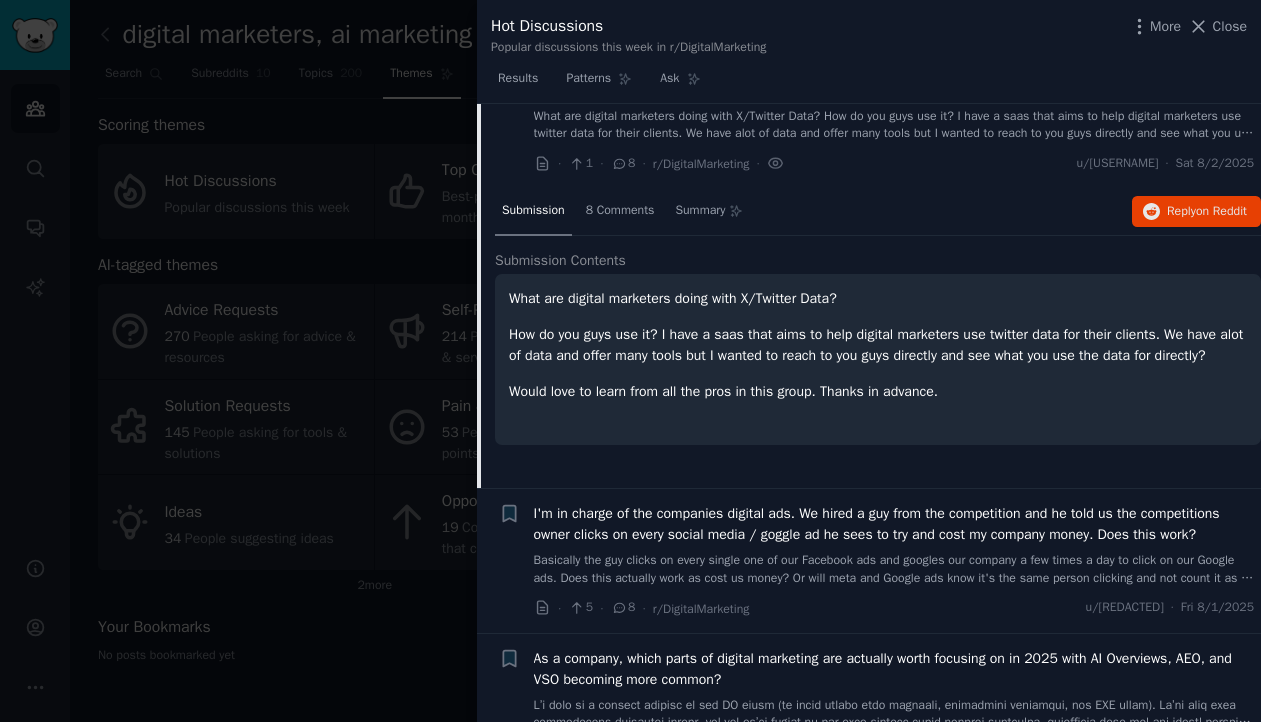 click at bounding box center [630, 361] 